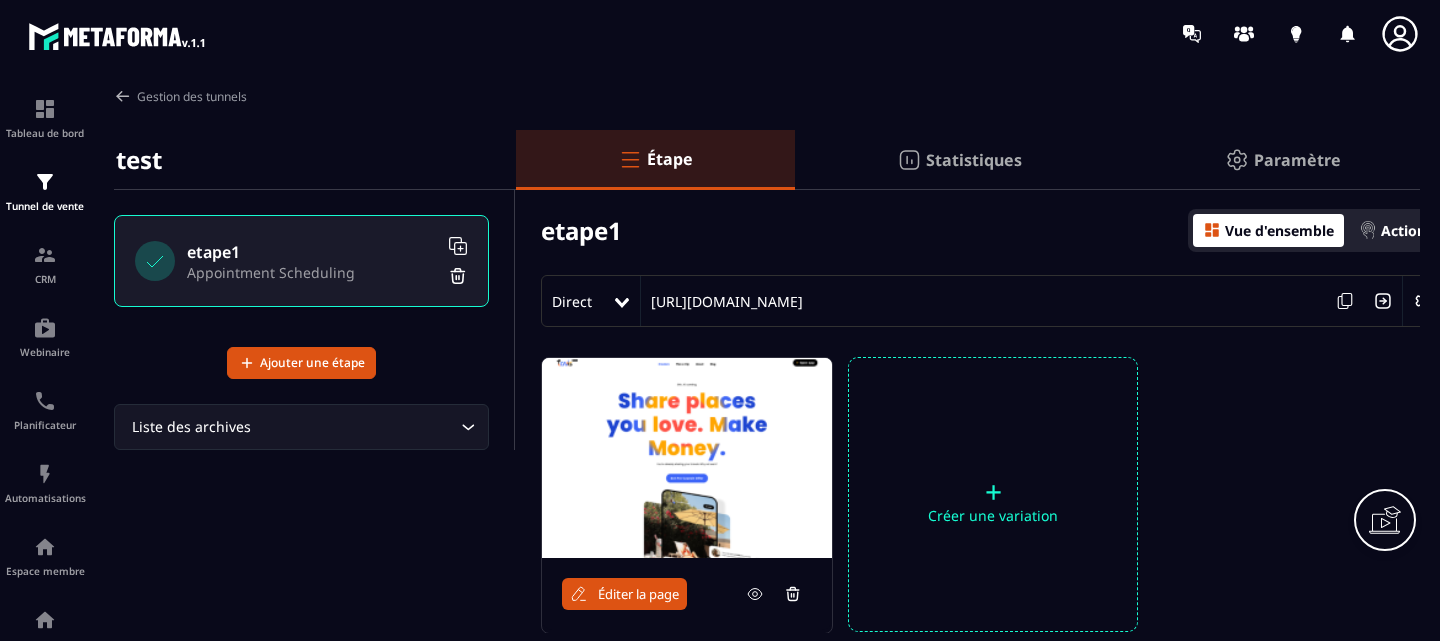 scroll, scrollTop: 0, scrollLeft: 0, axis: both 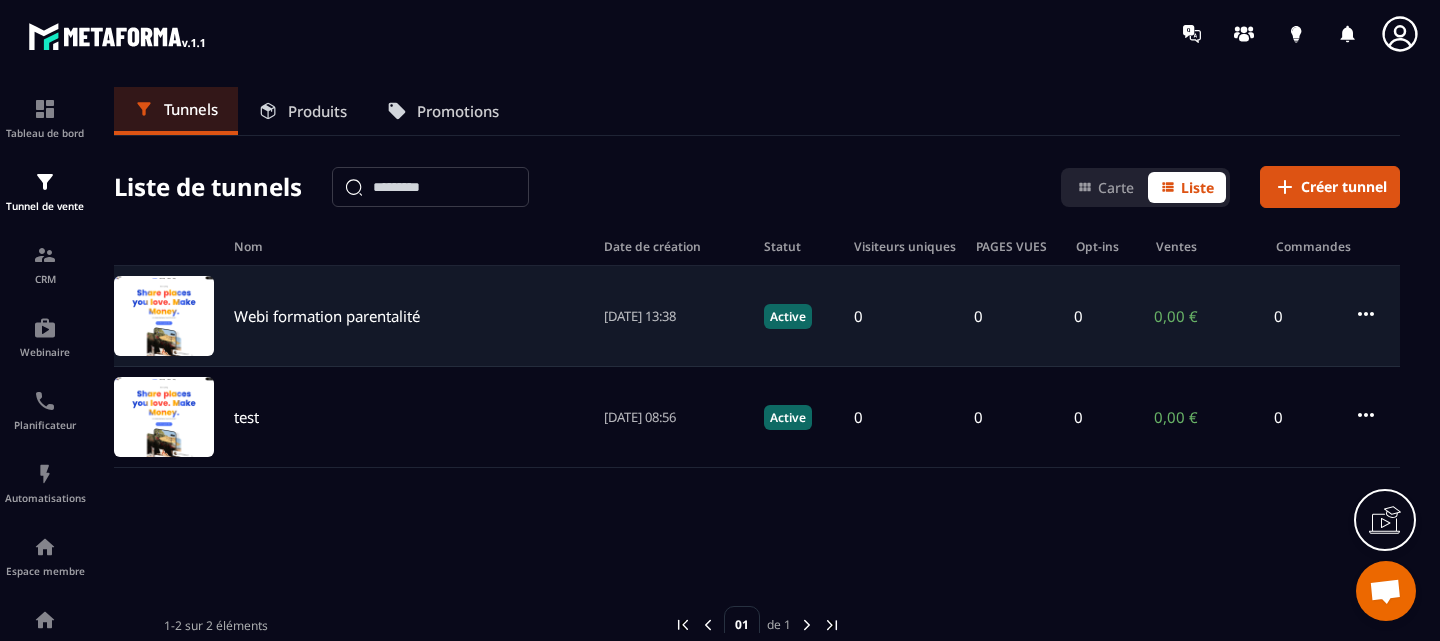 click on "Webi formation parentalité" at bounding box center [327, 316] 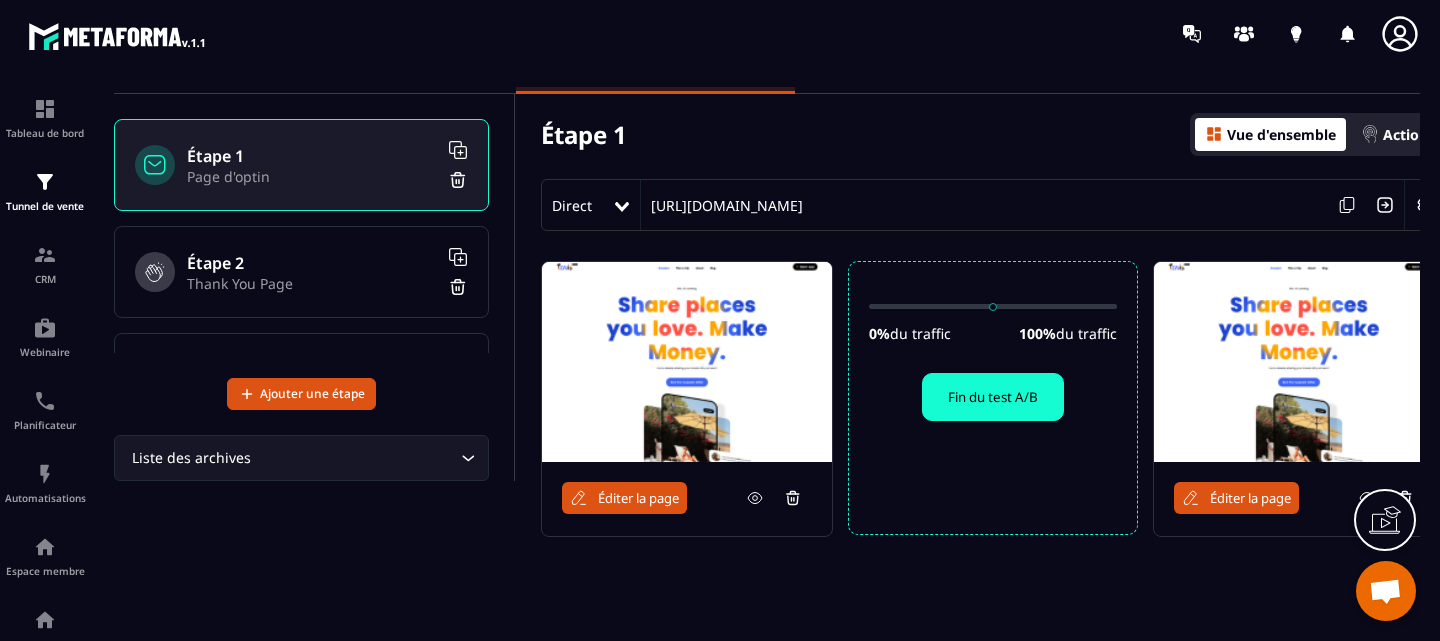 scroll, scrollTop: 96, scrollLeft: 25, axis: both 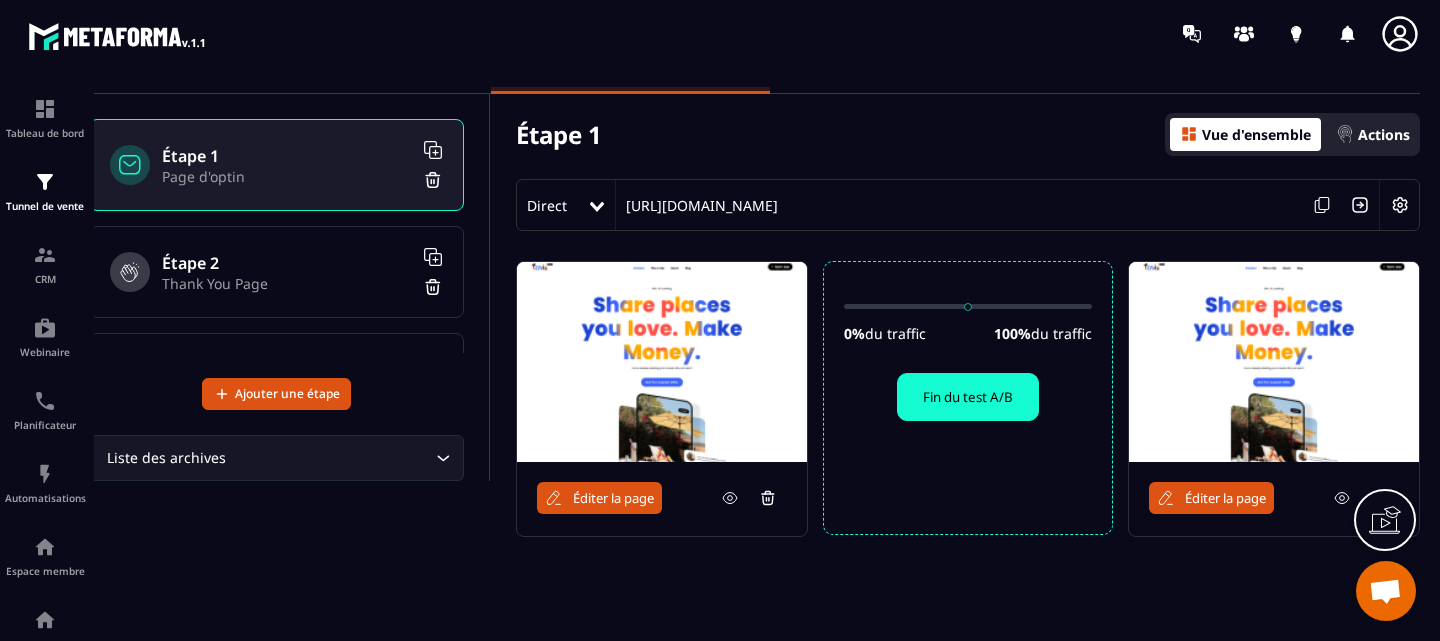 click 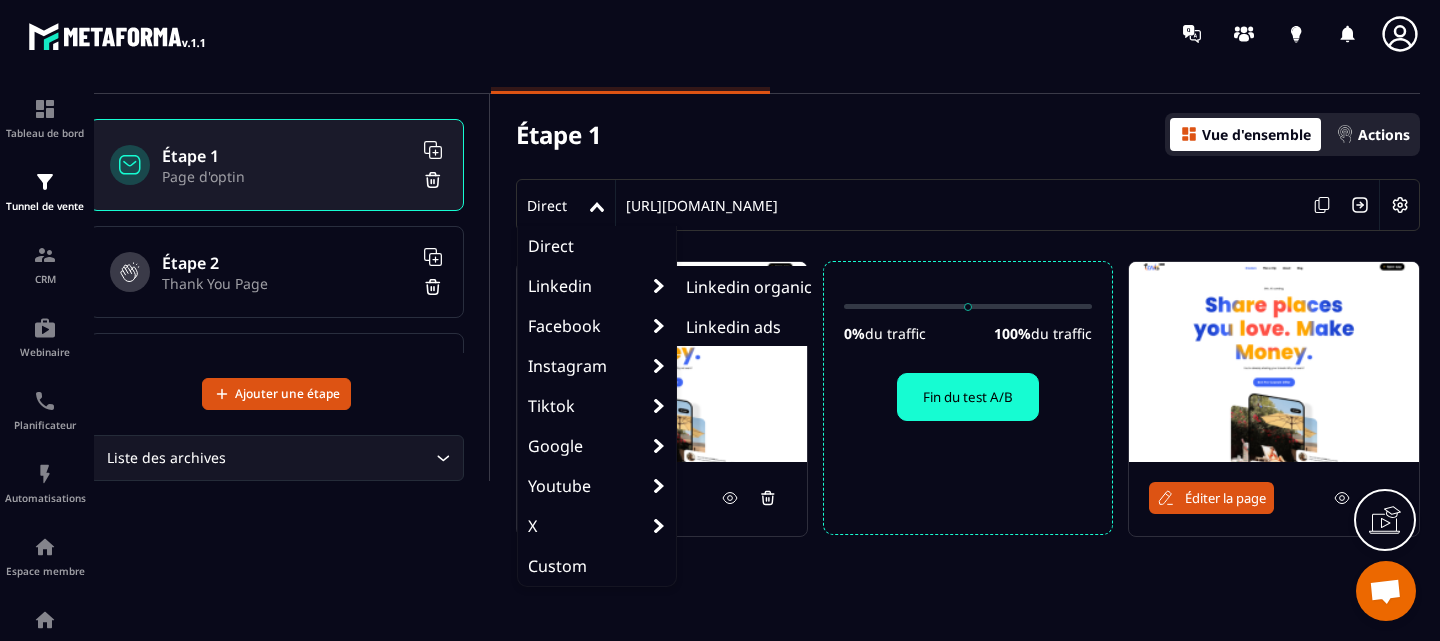 click on "Linkedin organic" at bounding box center [749, 287] 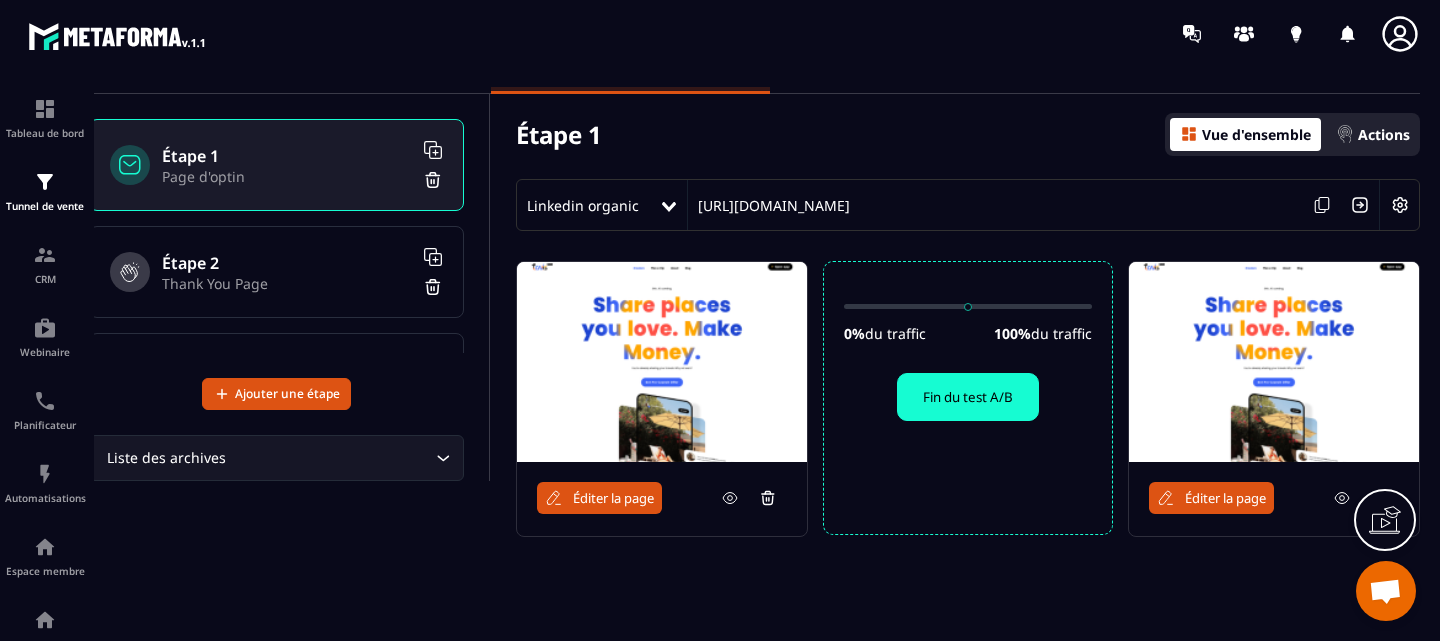 click on "Linkedin organic" at bounding box center (588, 205) 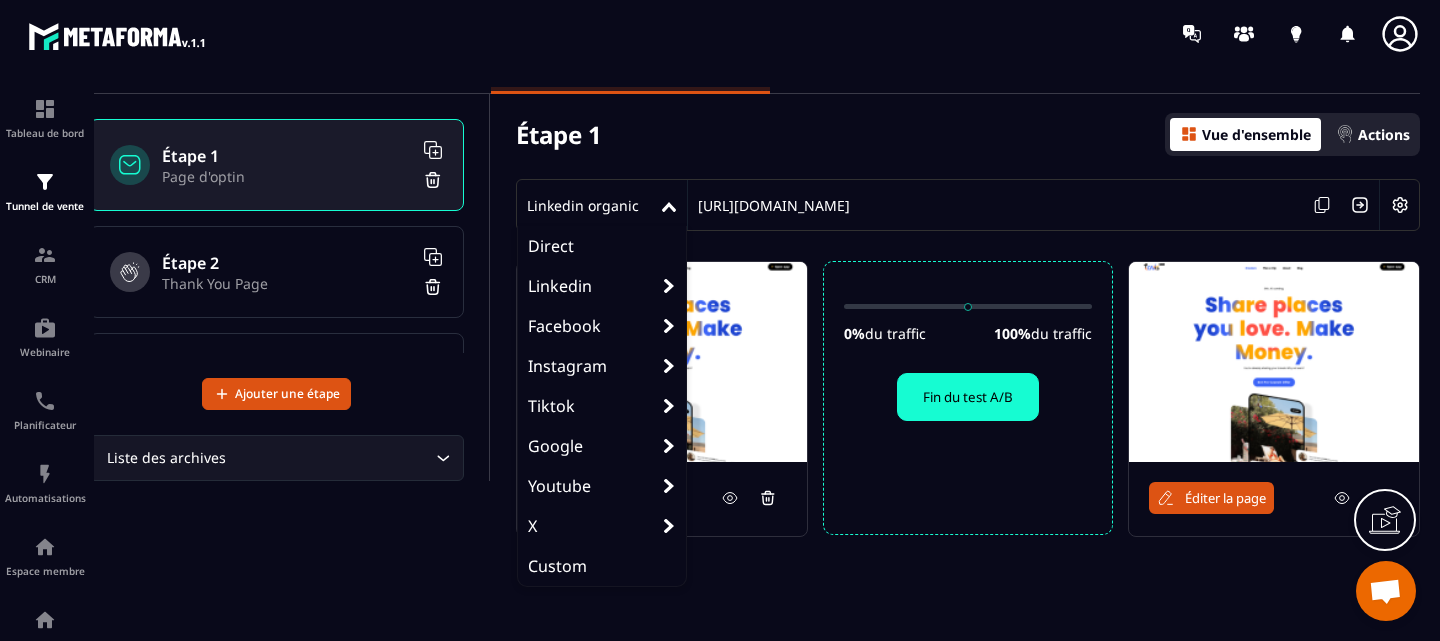 click on "Direct" at bounding box center [602, 246] 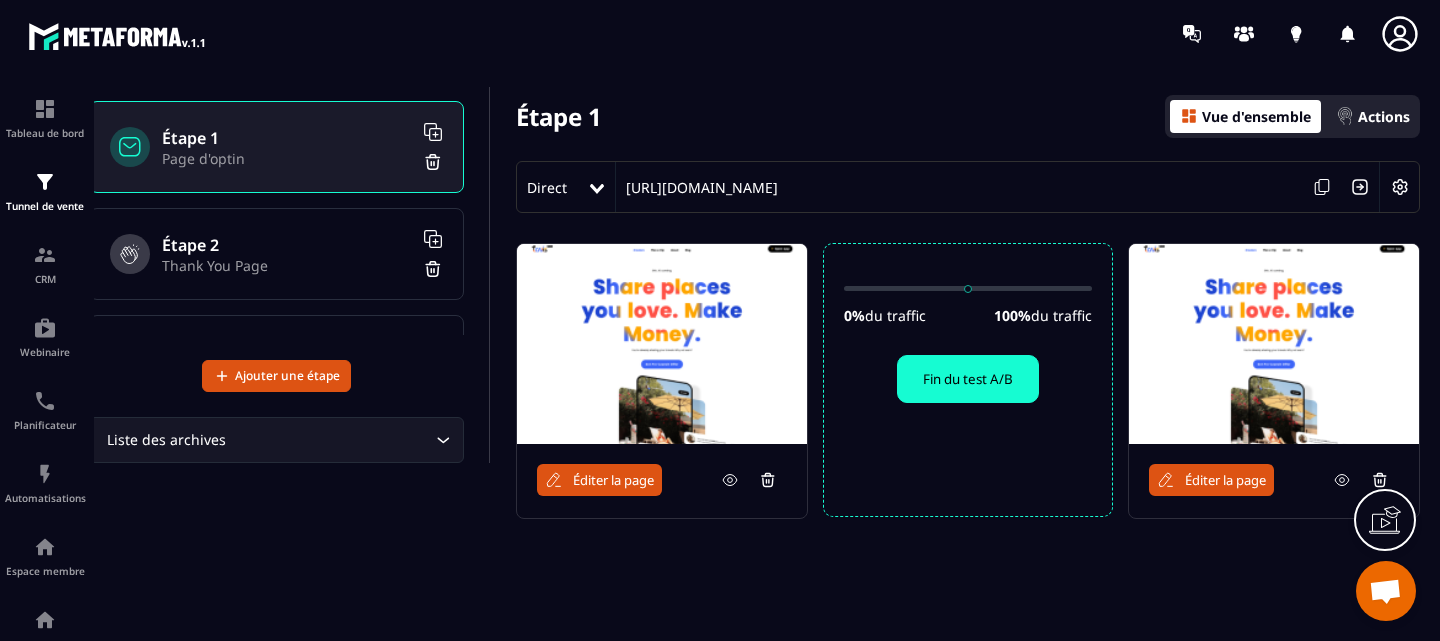scroll, scrollTop: 0, scrollLeft: 25, axis: horizontal 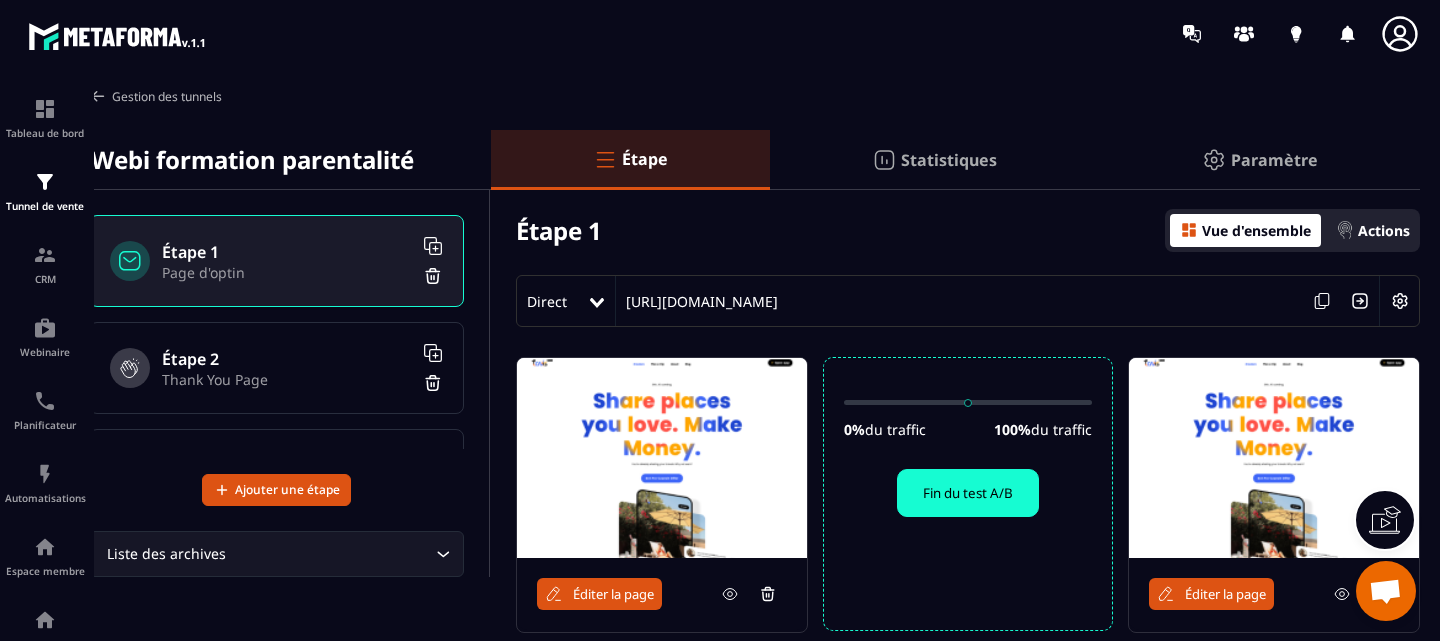 click on "Gestion des tunnels" at bounding box center (155, 96) 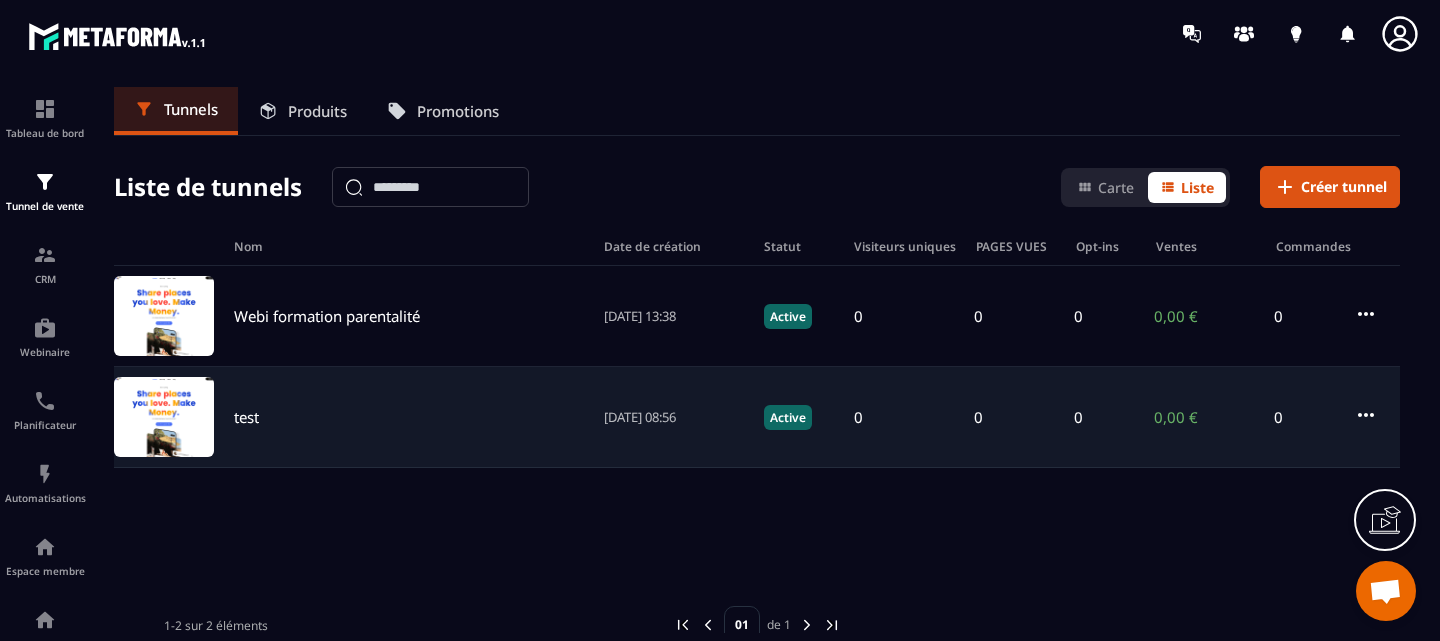 click on "test" at bounding box center [409, 417] 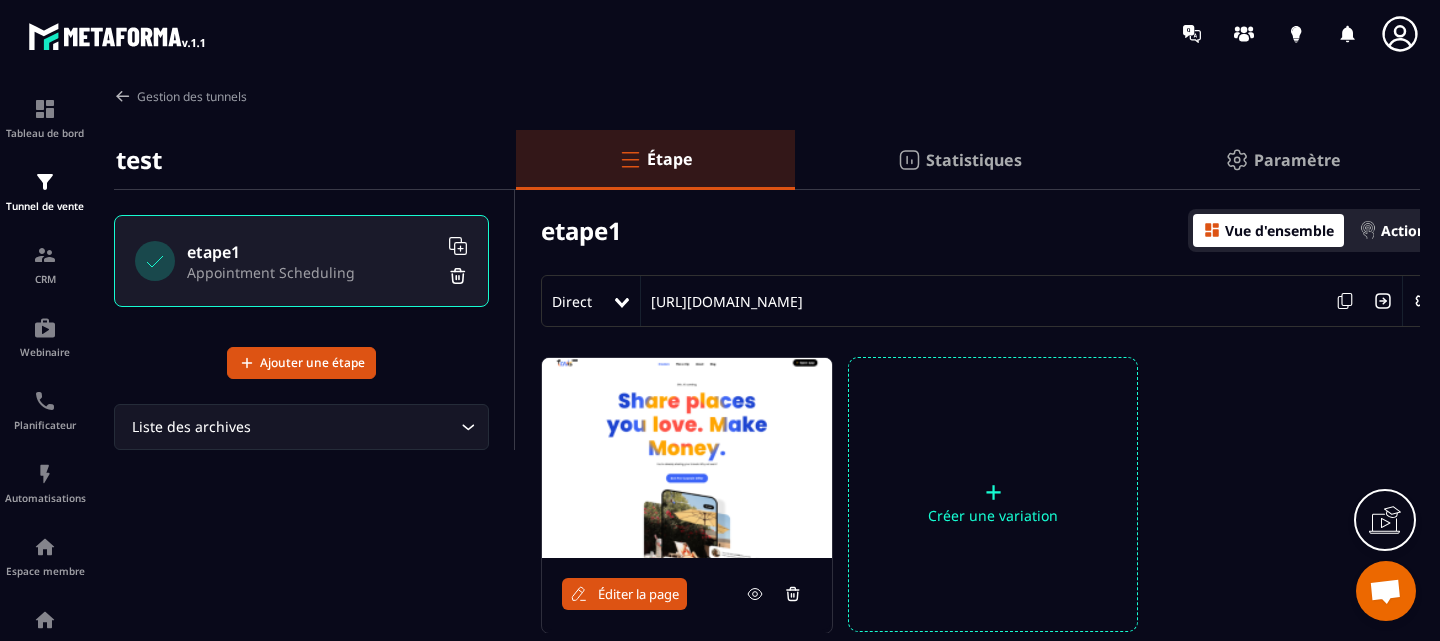 scroll, scrollTop: 0, scrollLeft: 23, axis: horizontal 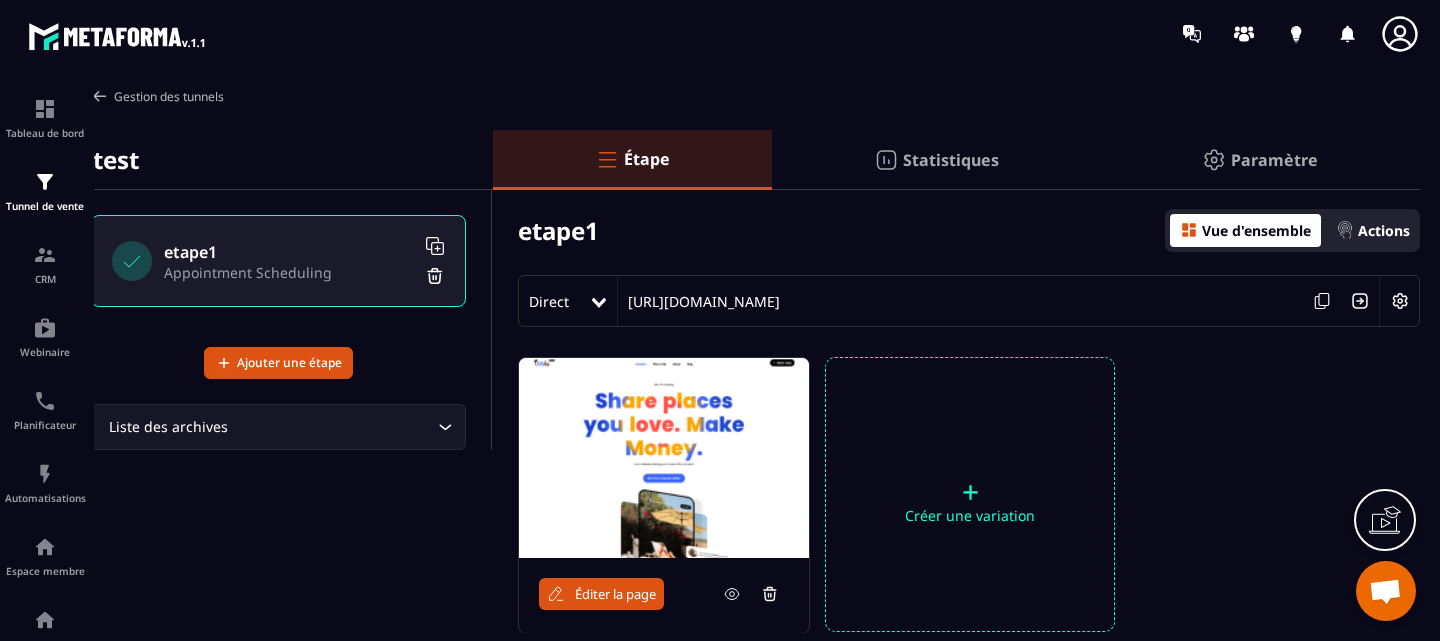 click on "Gestion des tunnels" at bounding box center (157, 96) 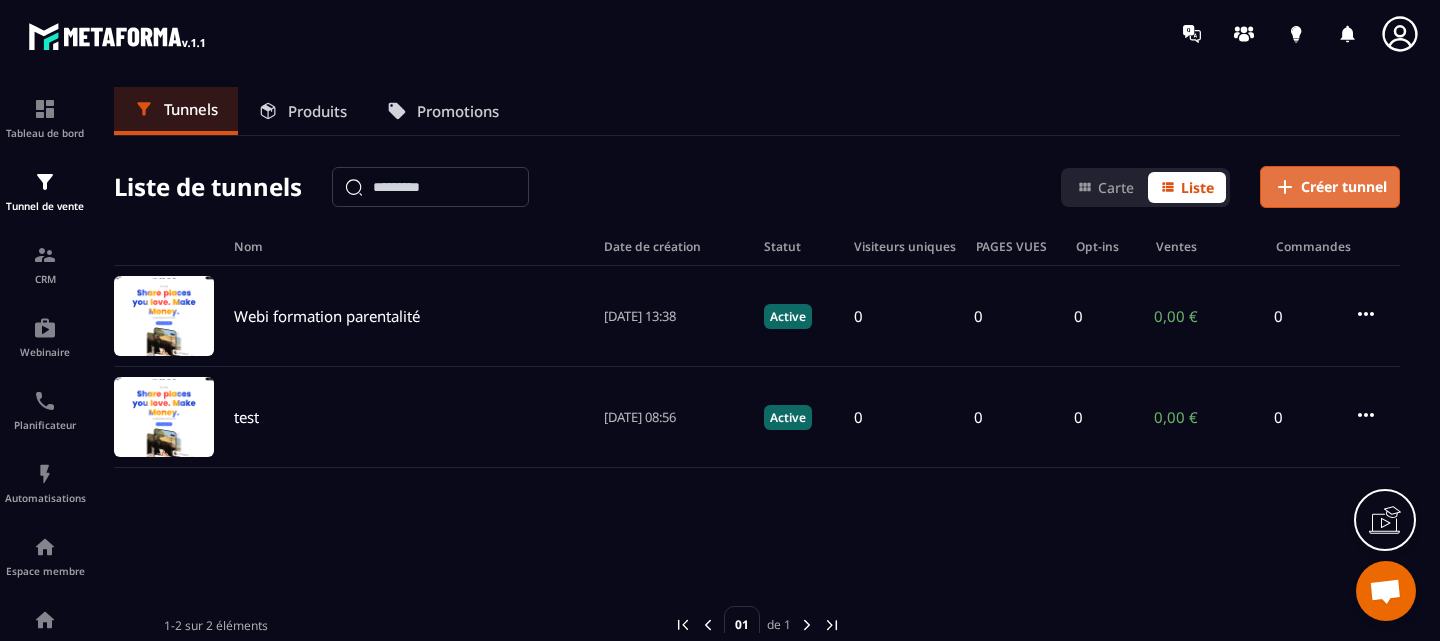 click 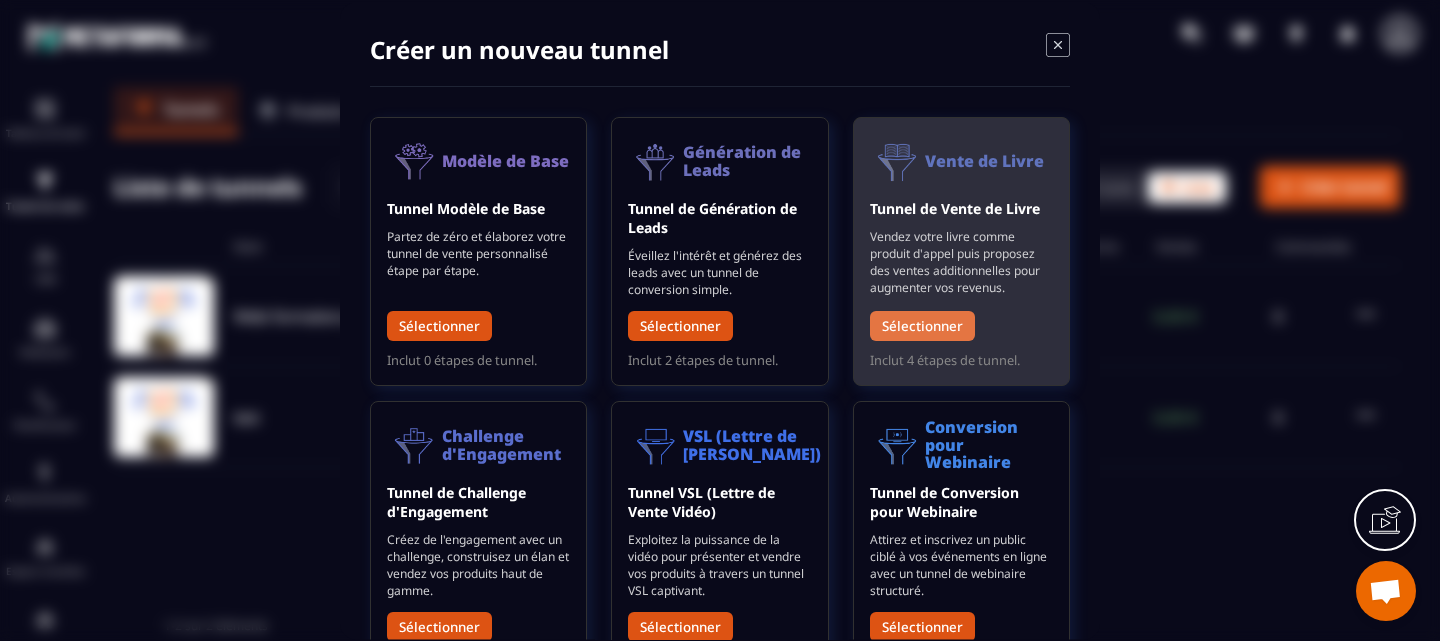 click on "Sélectionner" at bounding box center (922, 325) 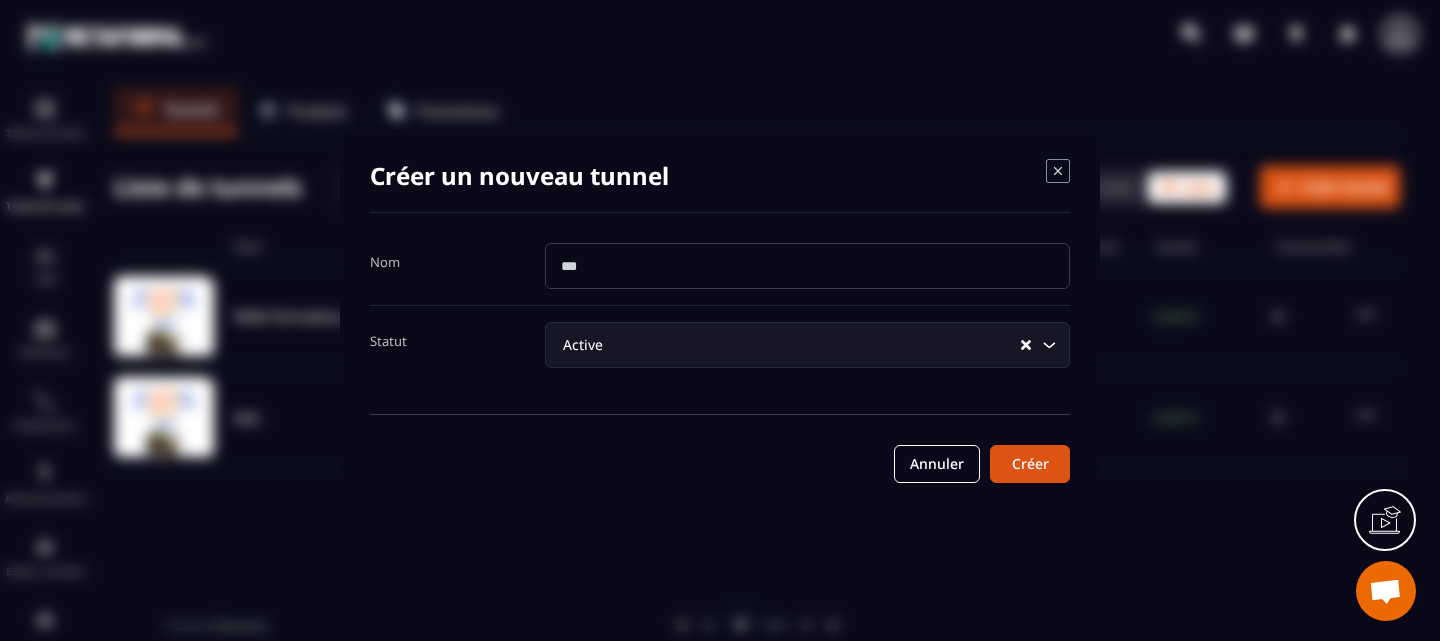 click at bounding box center (807, 266) 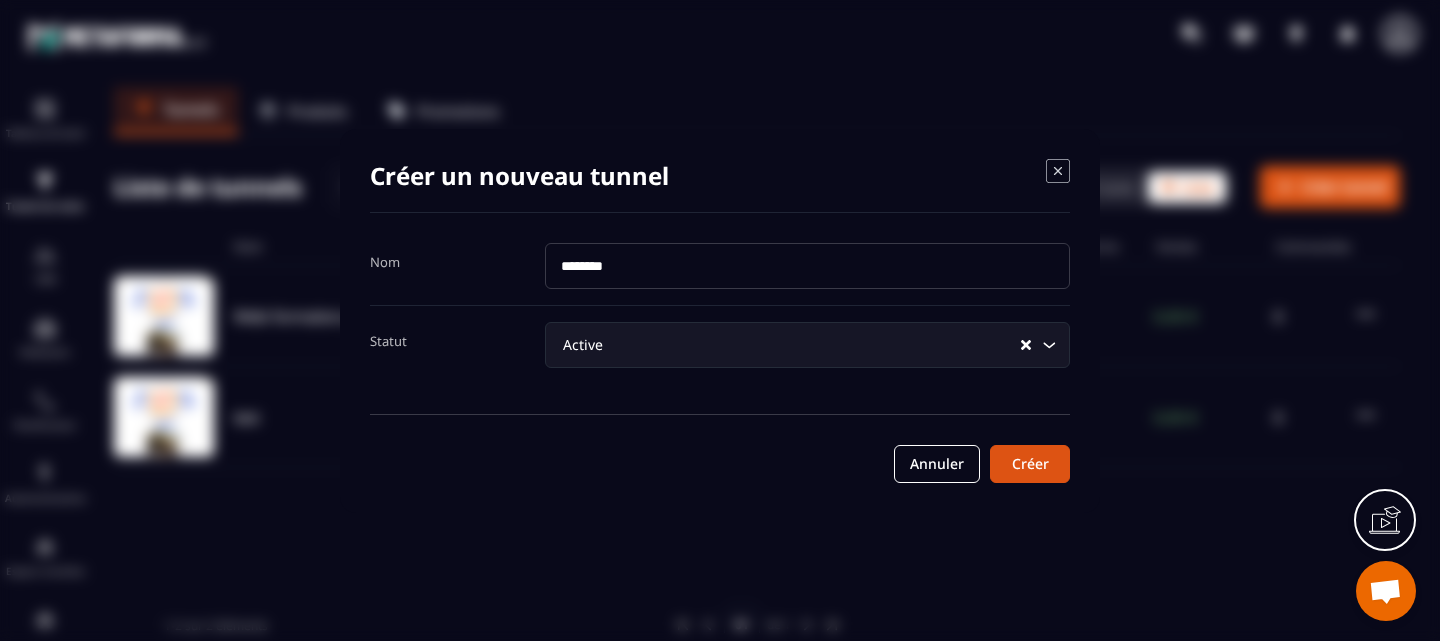 drag, startPoint x: 762, startPoint y: 272, endPoint x: 475, endPoint y: 276, distance: 287.02786 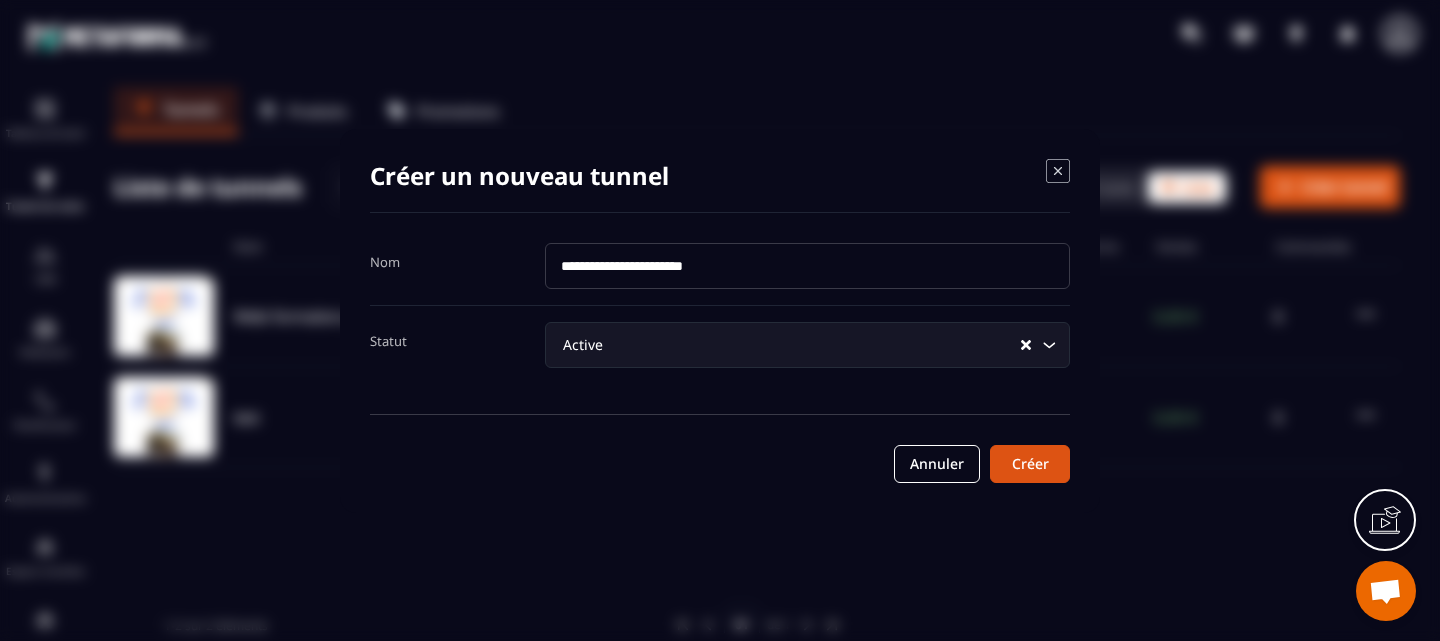 click on "**********" at bounding box center (807, 266) 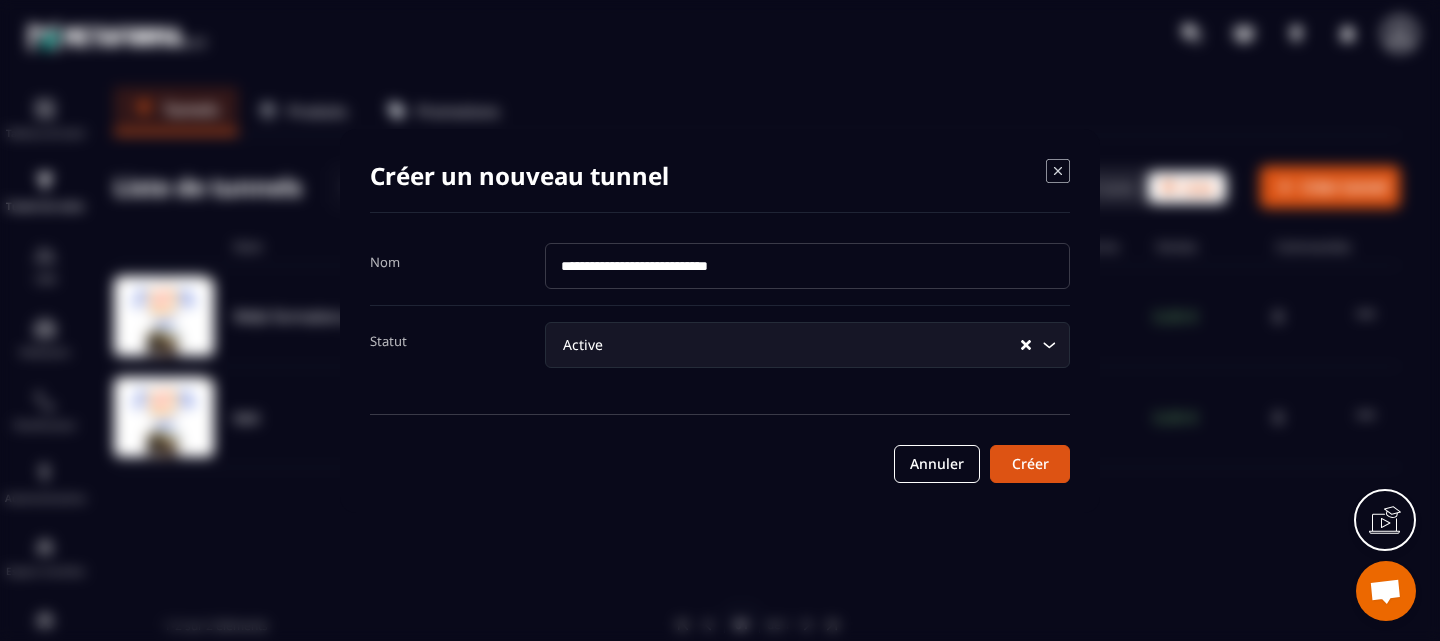 click on "**********" at bounding box center (807, 266) 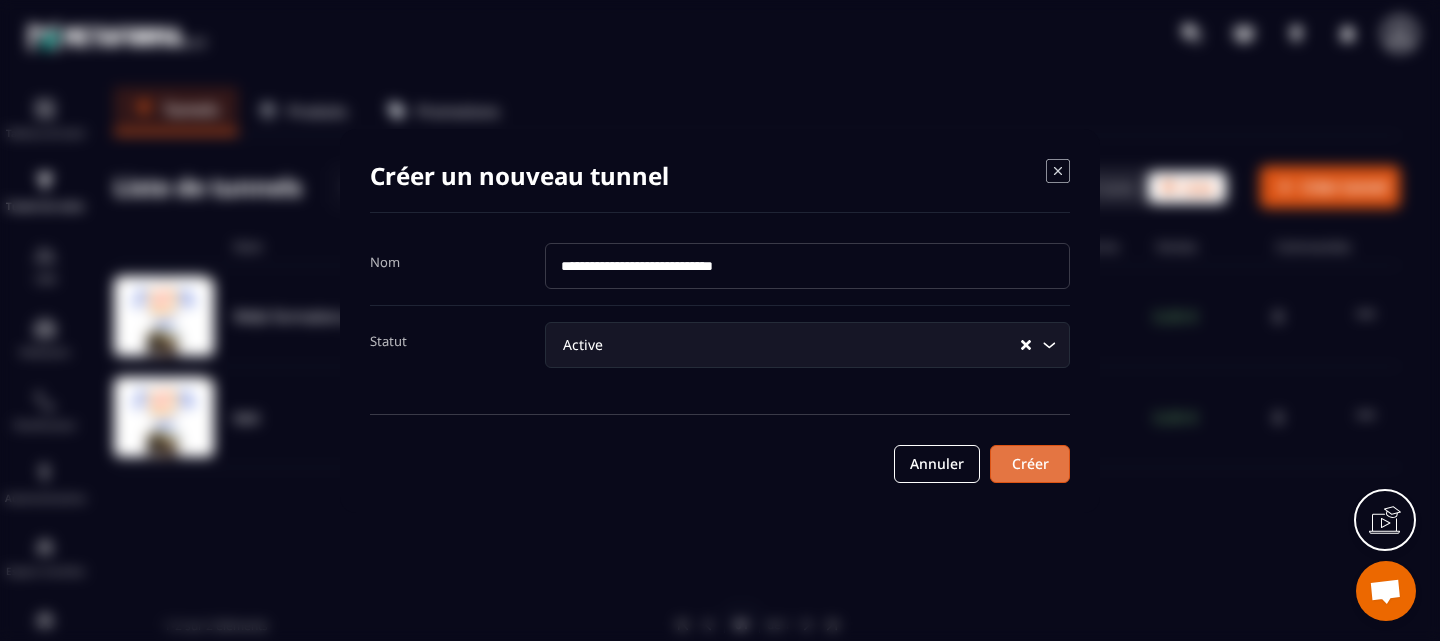 type on "**********" 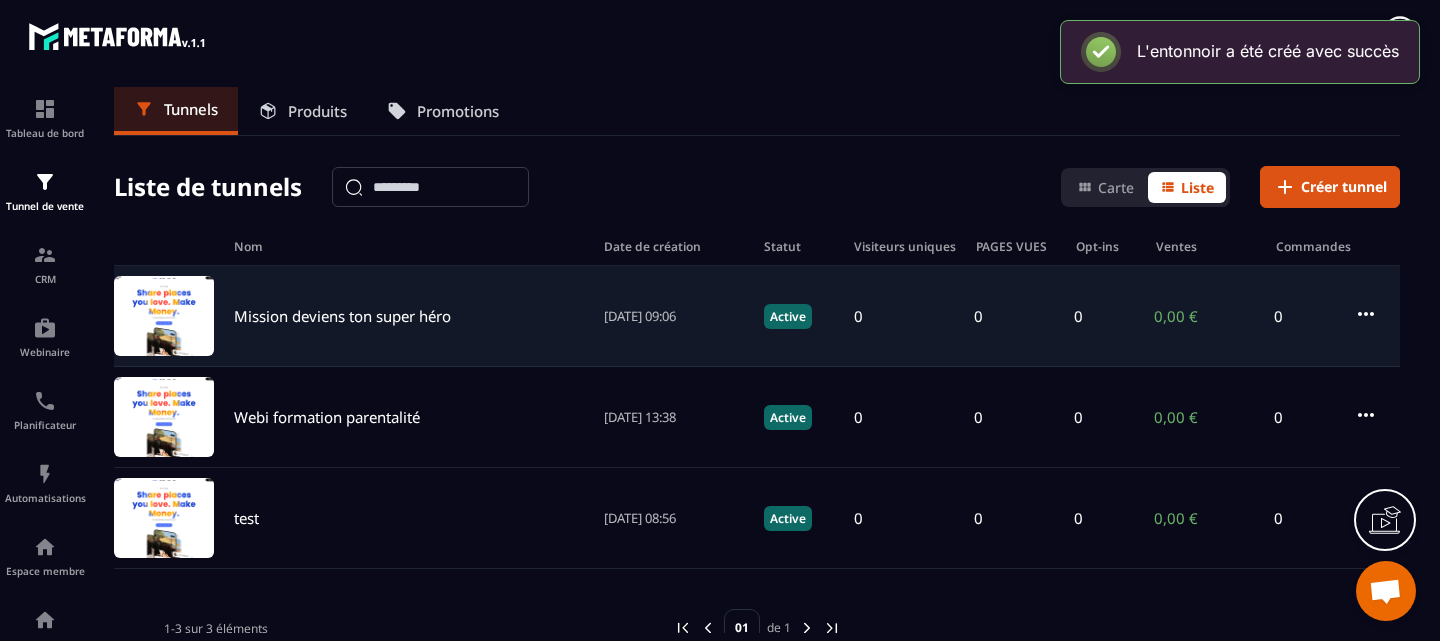 click on "Mission deviens ton super héro [DATE] 09:06 Active 0 0 0 0,00 € 0" 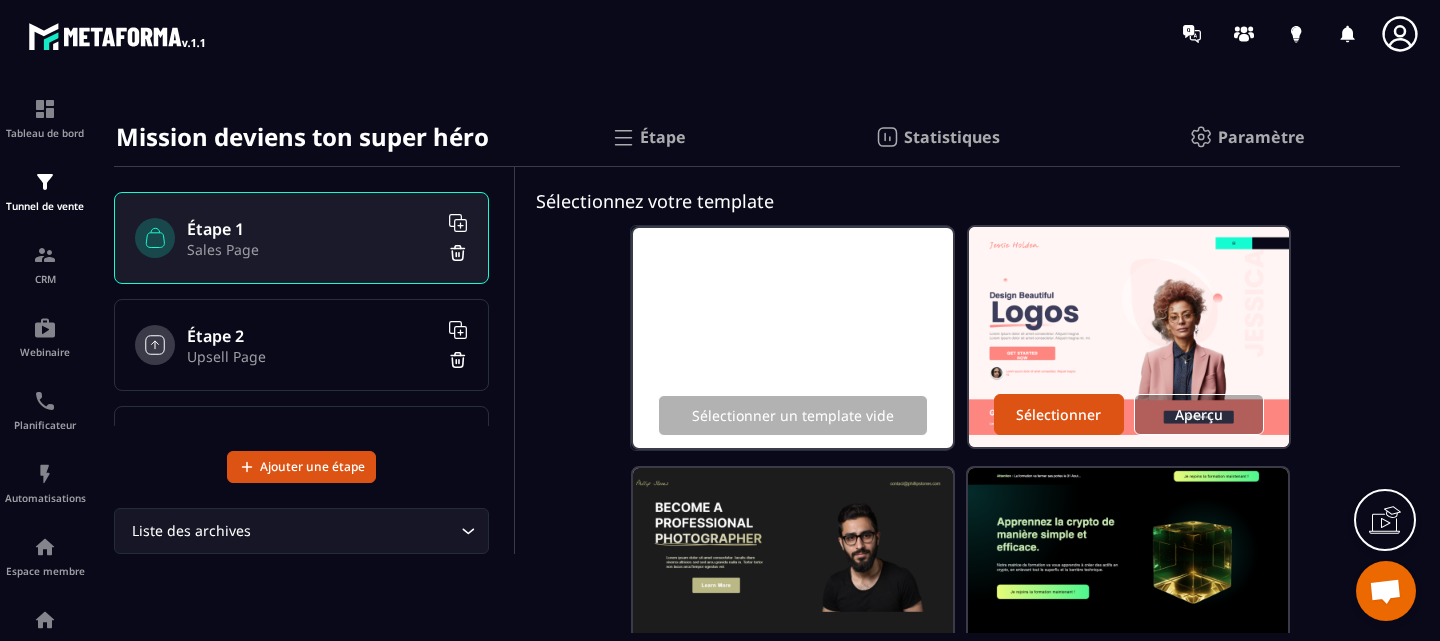 scroll, scrollTop: 19, scrollLeft: 0, axis: vertical 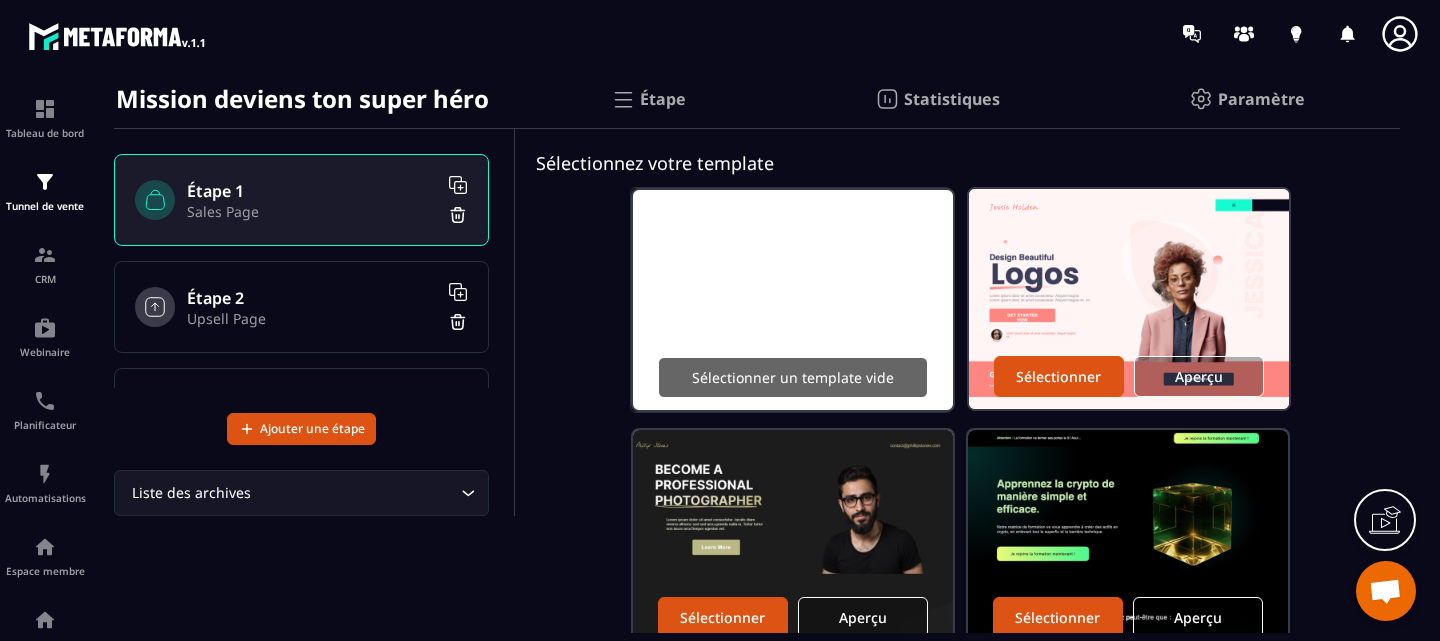 click on "Sélectionner un template vide" at bounding box center (793, 377) 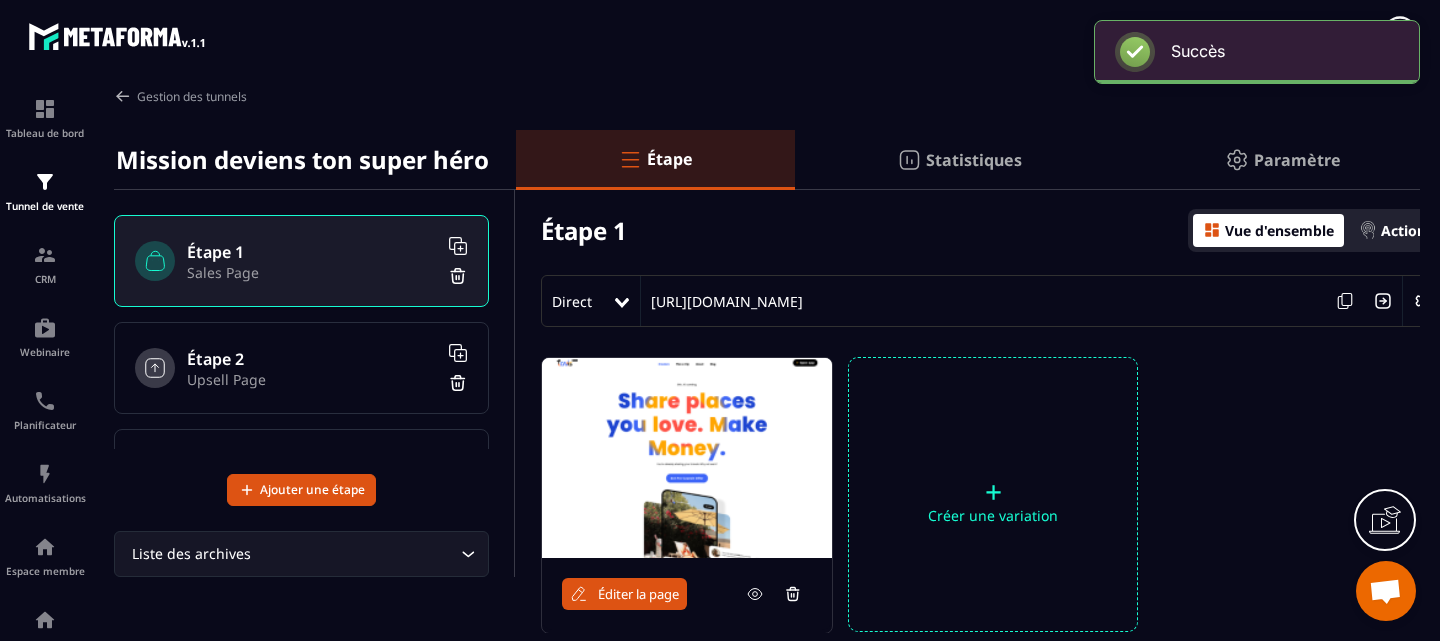 click on "Éditer la page" at bounding box center [624, 594] 